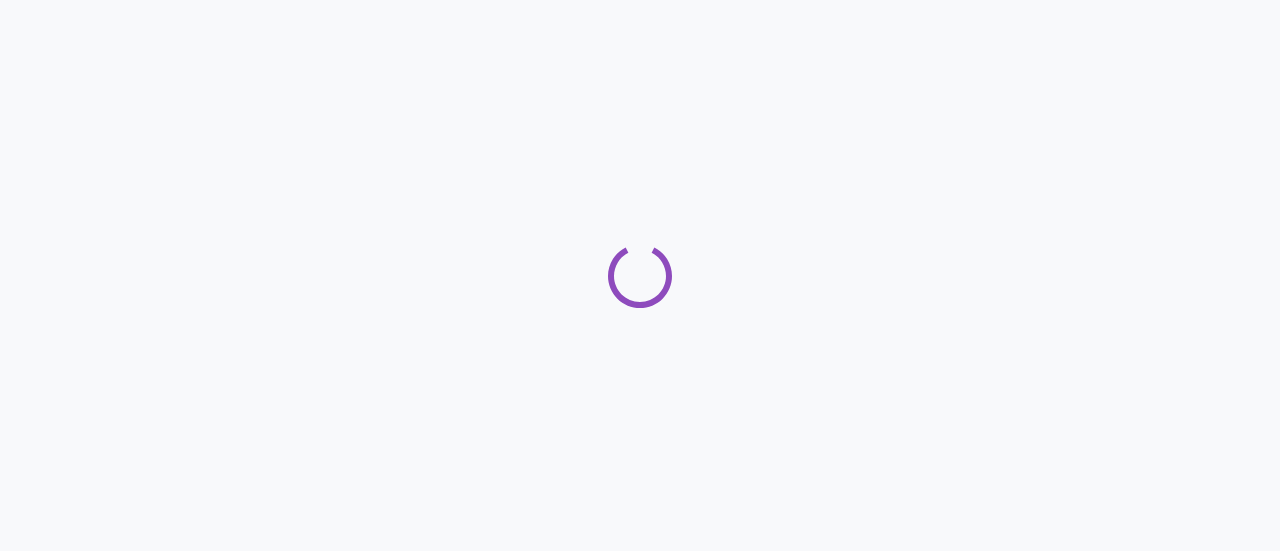 scroll, scrollTop: 0, scrollLeft: 0, axis: both 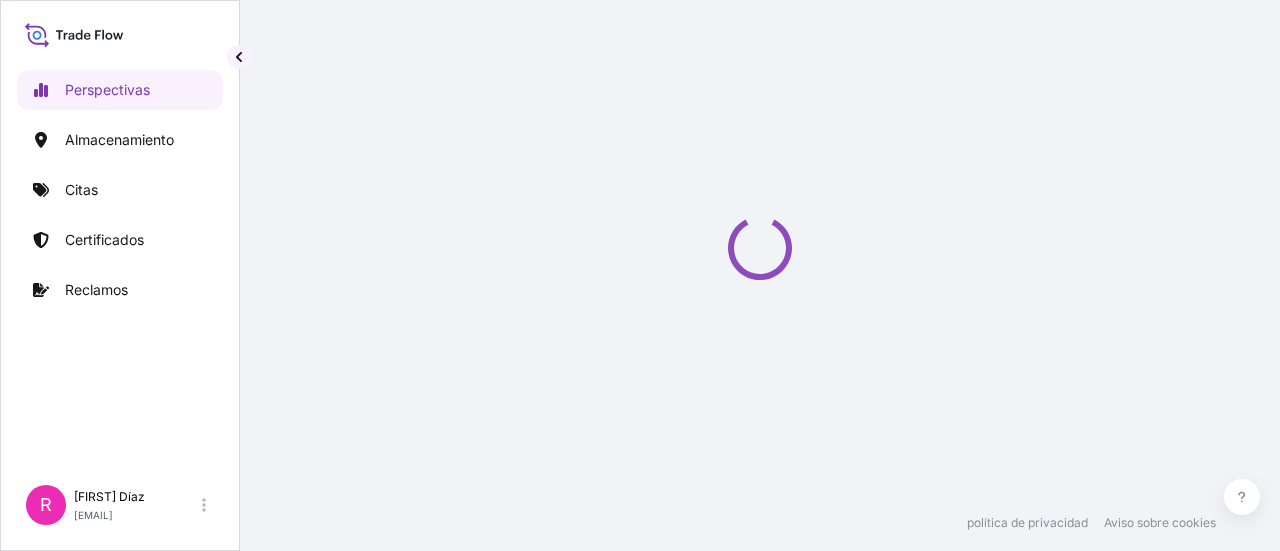 select on "2025" 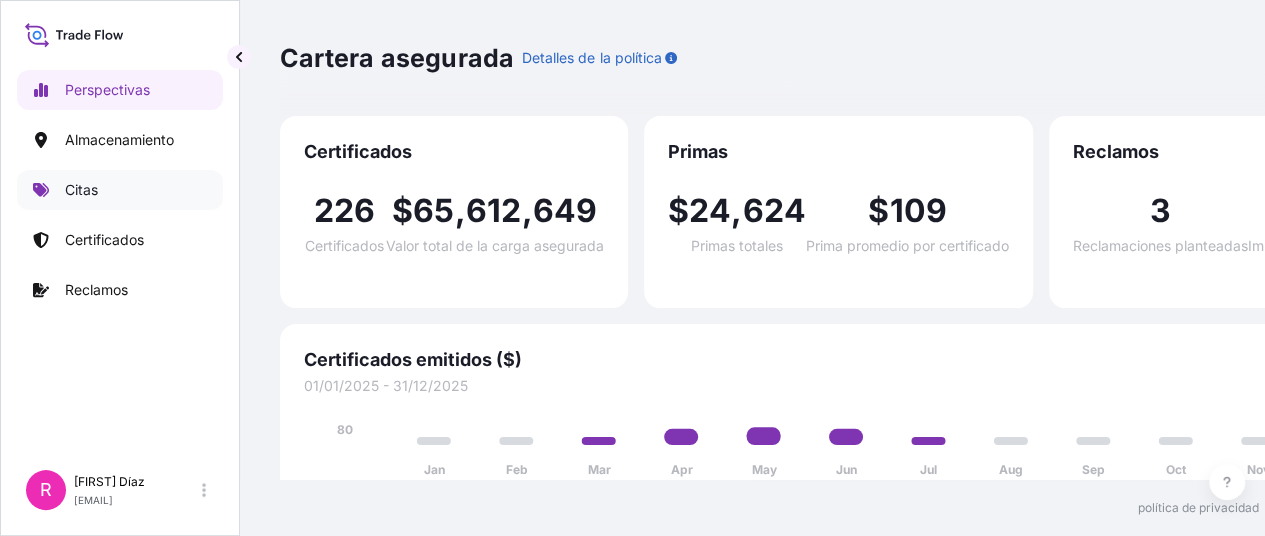 click on "Citas" at bounding box center [81, 189] 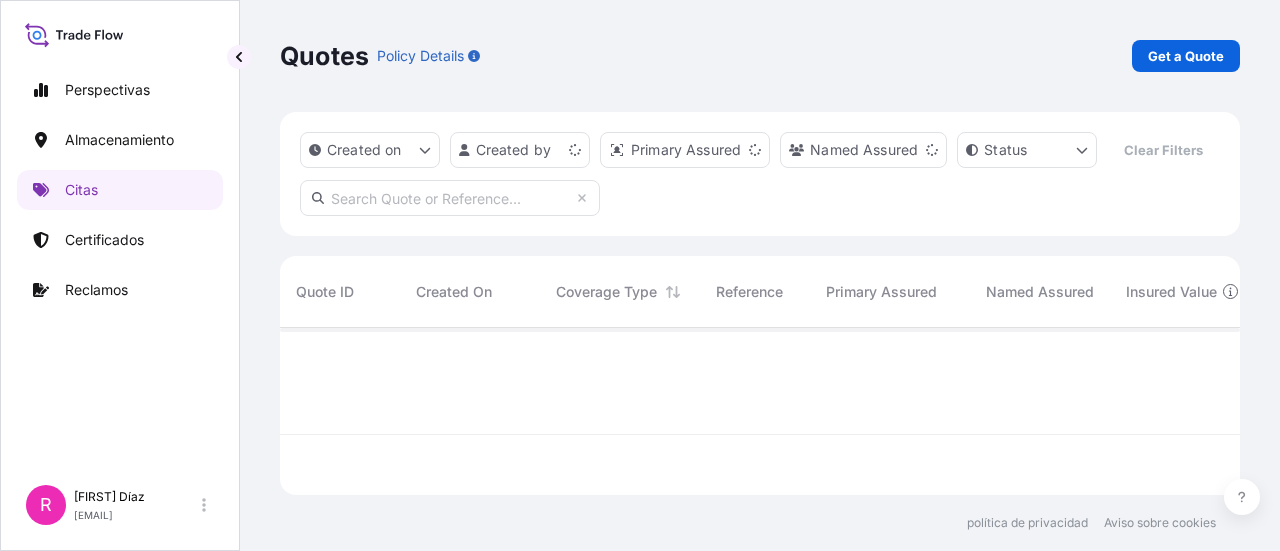 scroll, scrollTop: 16, scrollLeft: 16, axis: both 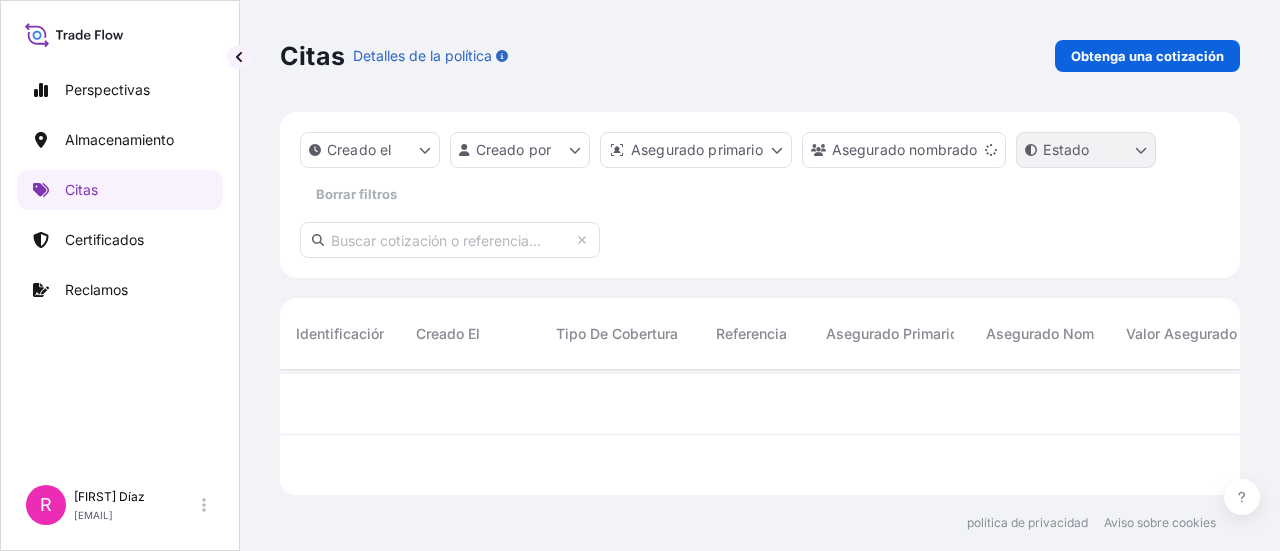 click on "Perspectivas Almacenamiento Citas Certificados Reclamos R [FIRST]    [LAST] [EMAIL] Citas Detalles de la política Obtenga una cotización Creado el Creado por Asegurado primario Asegurado nombrado Estado Borrar filtros Identificación de cotización Creado el Tipo de cobertura Referencia Asegurado primario Asegurado nombrado Valor asegurado Descripción de la carga Partida Llegada Total Estado política de privacidad Aviso sobre cookies Texto original Valora esta traducción Tu opinión servirá para ayudar a mejorar el Traductor de Google
0 El valor asegurado es el valor de la factura comercial + 10%" at bounding box center (640, 275) 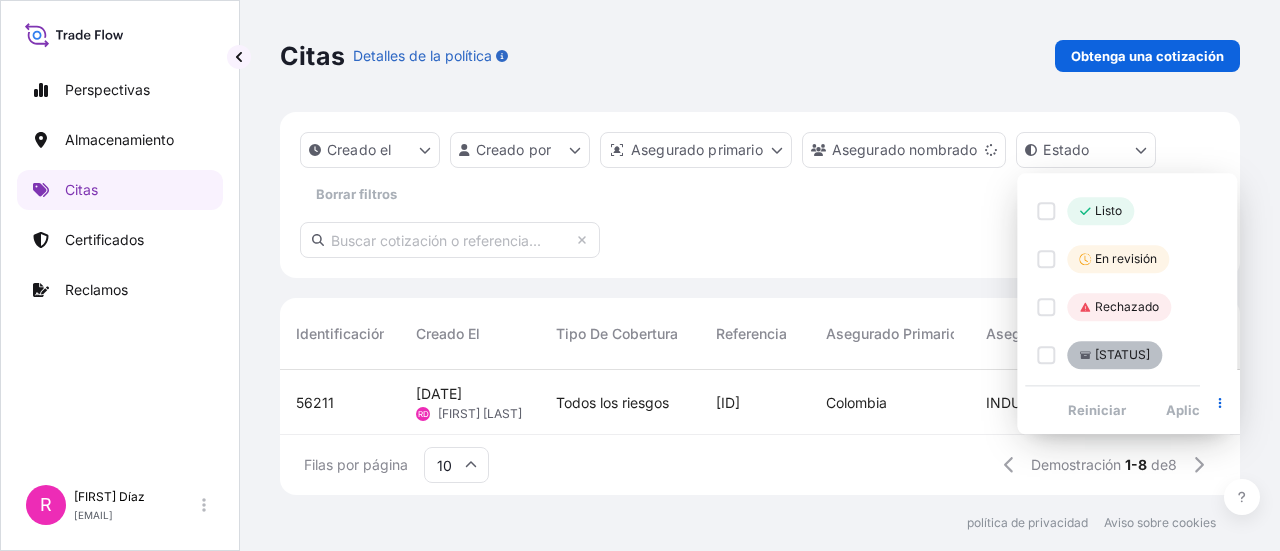 click on "Perspectivas Almacenamiento Citas Certificados Reclamos R [FIRST]    [LAST] [EMAIL] Citas Detalles de la política Obtenga una cotización Creado el Creado por Asegurado primario Asegurado nombrado Estado Borrar filtros Identificación de cotización Creado el Tipo de cobertura Referencia Asegurado primario Asegurado nombrado Valor asegurado Descripción de la carga Partida Llegada Total Estado [NUMBER] [DATE] RD [FIRST] [LAST] Todos los riesgos [ID] [COUNTRY] [COMPANY_NAME] $ 65 , 700 . 00 TRANSFORMADOR DE POTENCIA COCTG [DATE] [CITY] $ 23 . 00 Listo [NUMBER] [DATE] RD [FIRST] [LAST] Todos los riesgos [ID] [COUNTRY] [COMPANY_NAME] $ 65 , 699 . 70 TRANSFORMADOR DE POTENCIA COCTG [DATE] [CITY] $ 22 . 99 Listo [NUMBER] [DATE] RD [FIRST] [LAST] Todos los riesgos — [COUNTRY] [COMPANY_NAME] $ 131 , 387 . 30 TRANSFORMADOR DE POTENCIA COCTG [DATE] [CITY] $ 45" at bounding box center (640, 275) 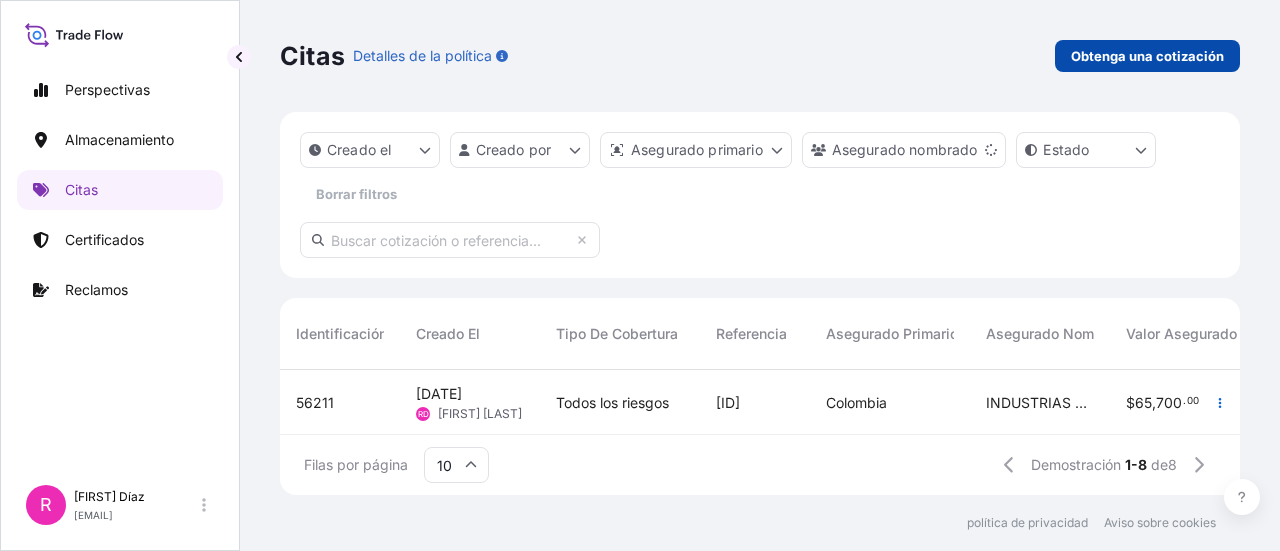 click on "Obtenga una cotización" at bounding box center [1147, 56] 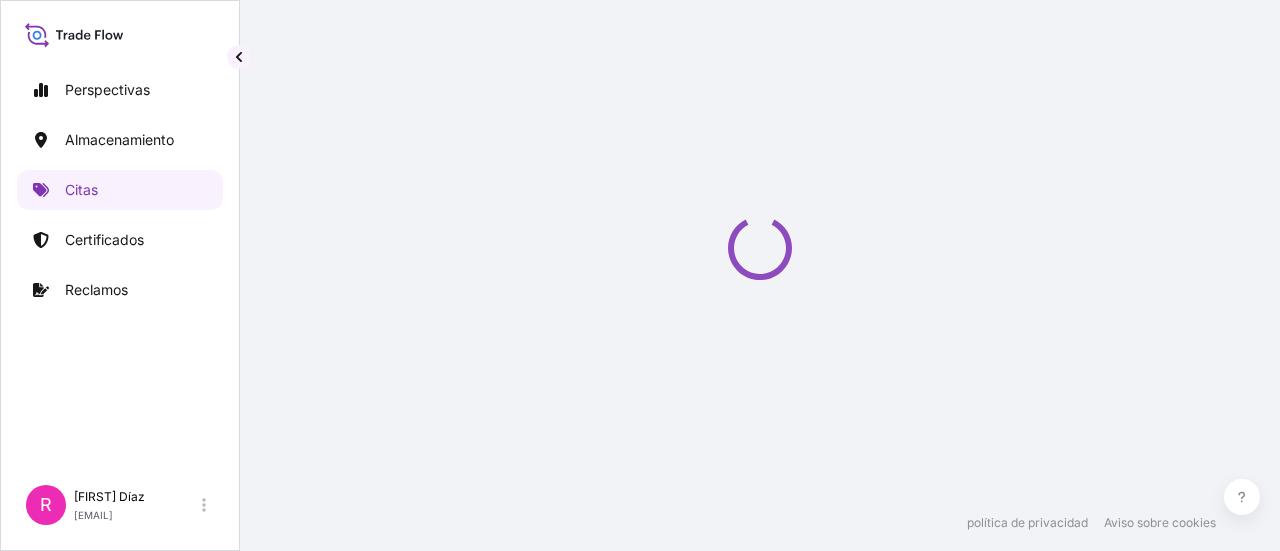 scroll, scrollTop: 32, scrollLeft: 0, axis: vertical 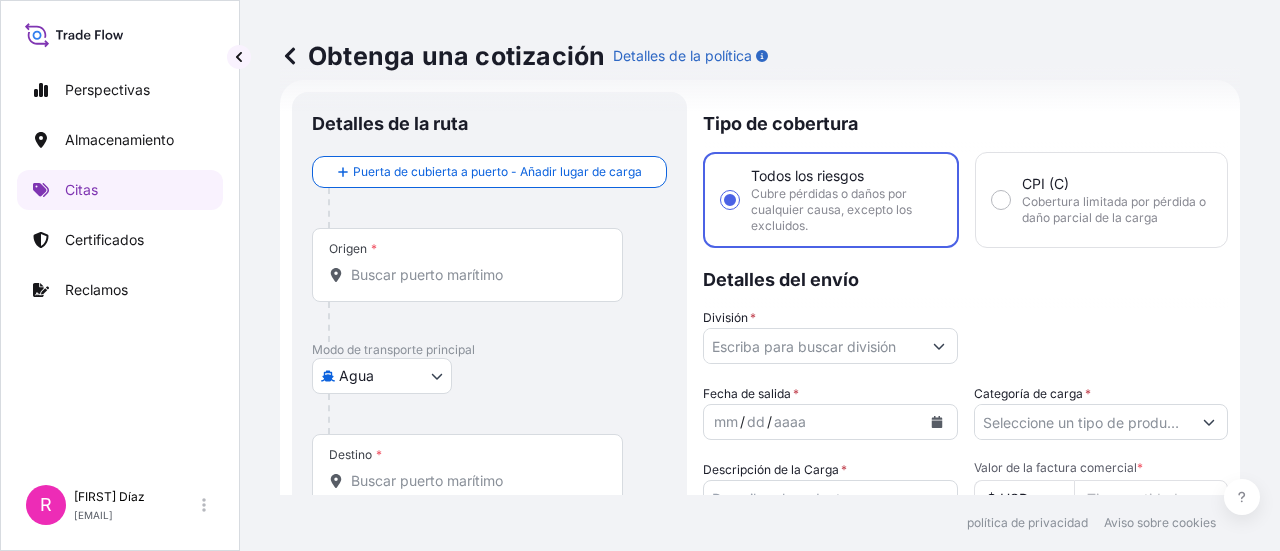 click on "Origen *" at bounding box center (489, 285) 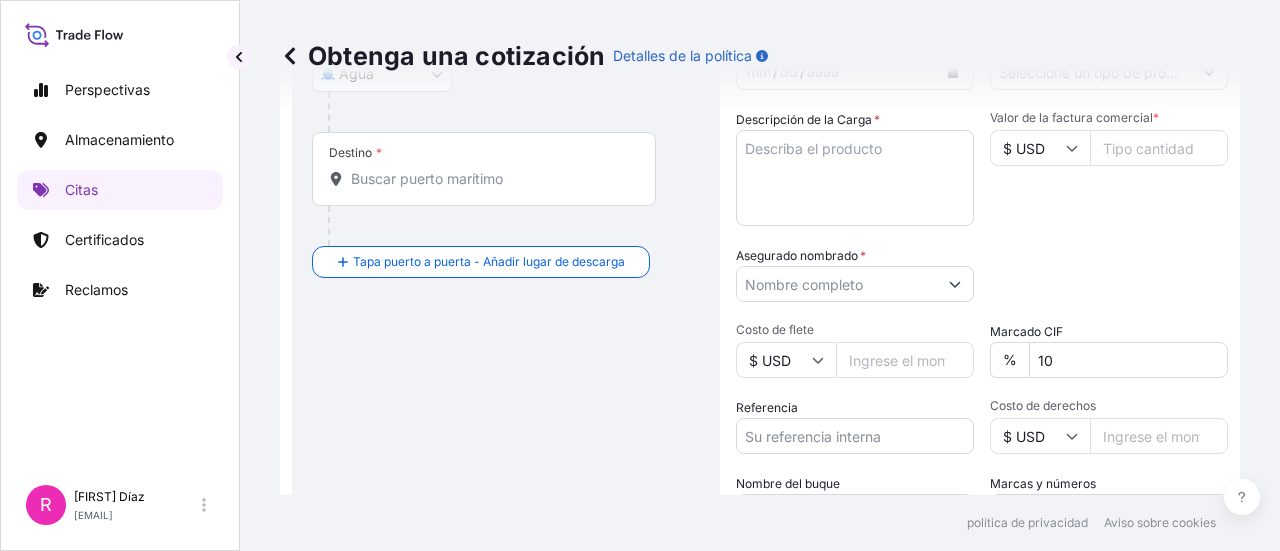 scroll, scrollTop: 420, scrollLeft: 0, axis: vertical 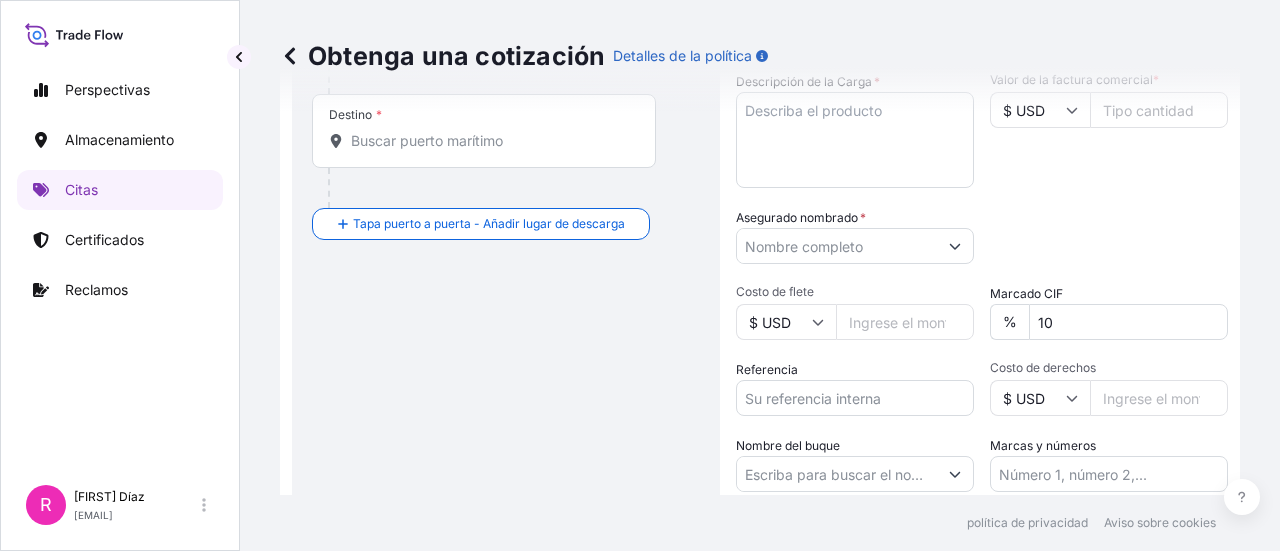 type on "[LOCATION], [COUNTRY]" 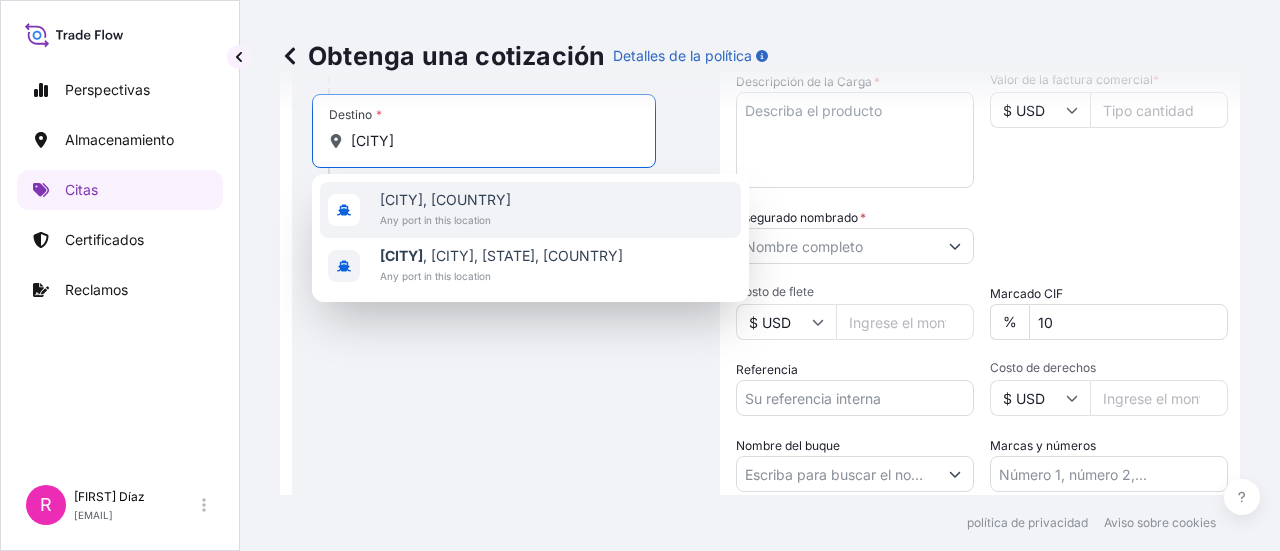 click on "Any port in this location" at bounding box center (445, 220) 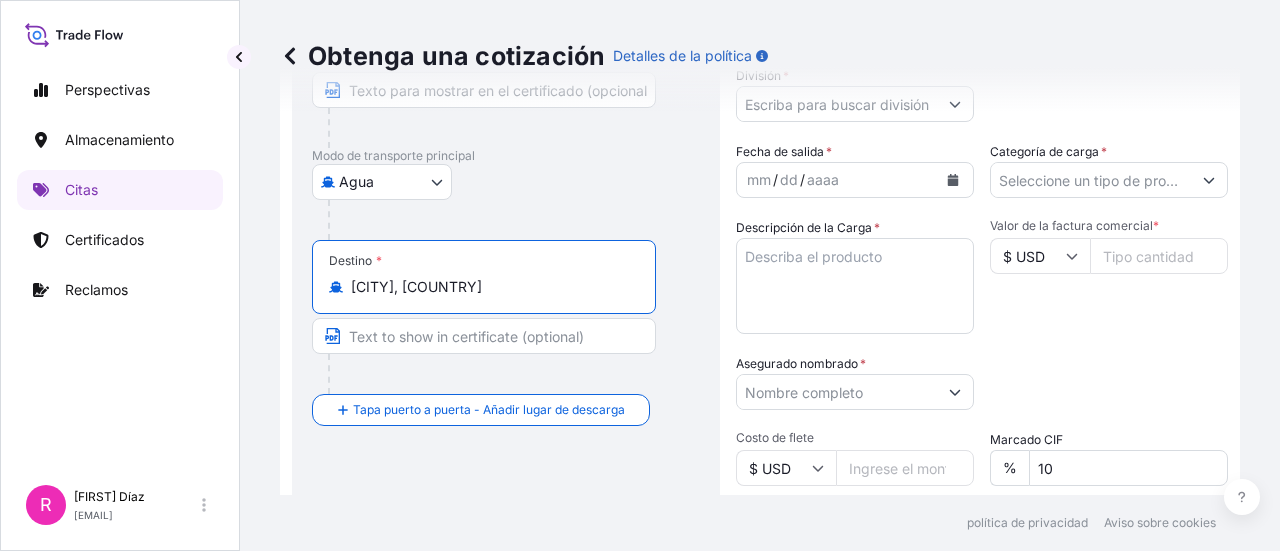 scroll, scrollTop: 214, scrollLeft: 0, axis: vertical 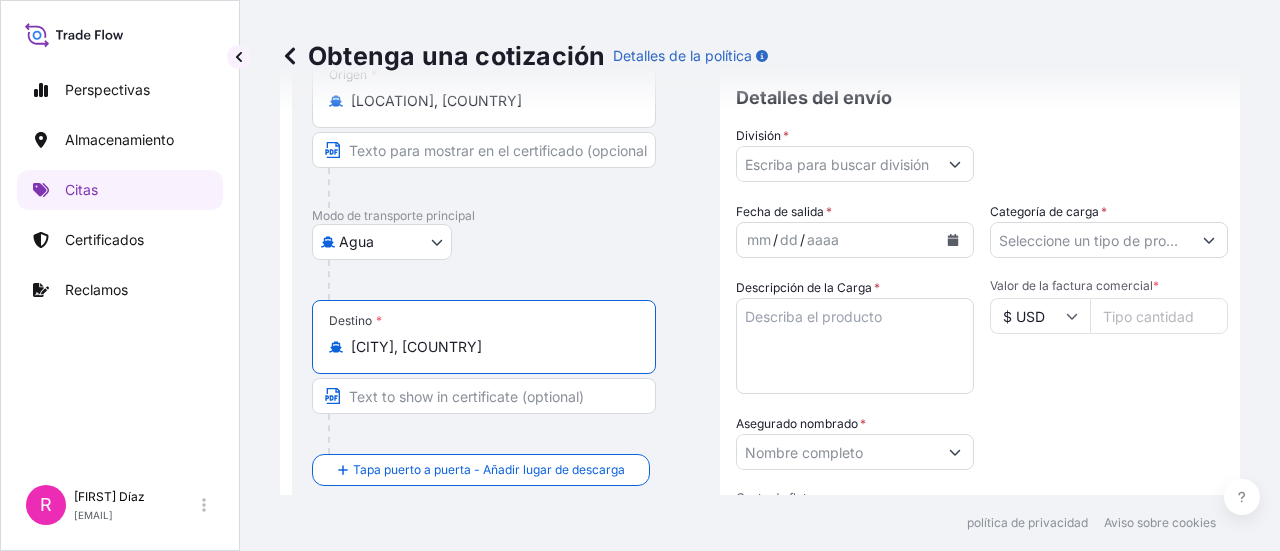 type on "[CITY], [COUNTRY]" 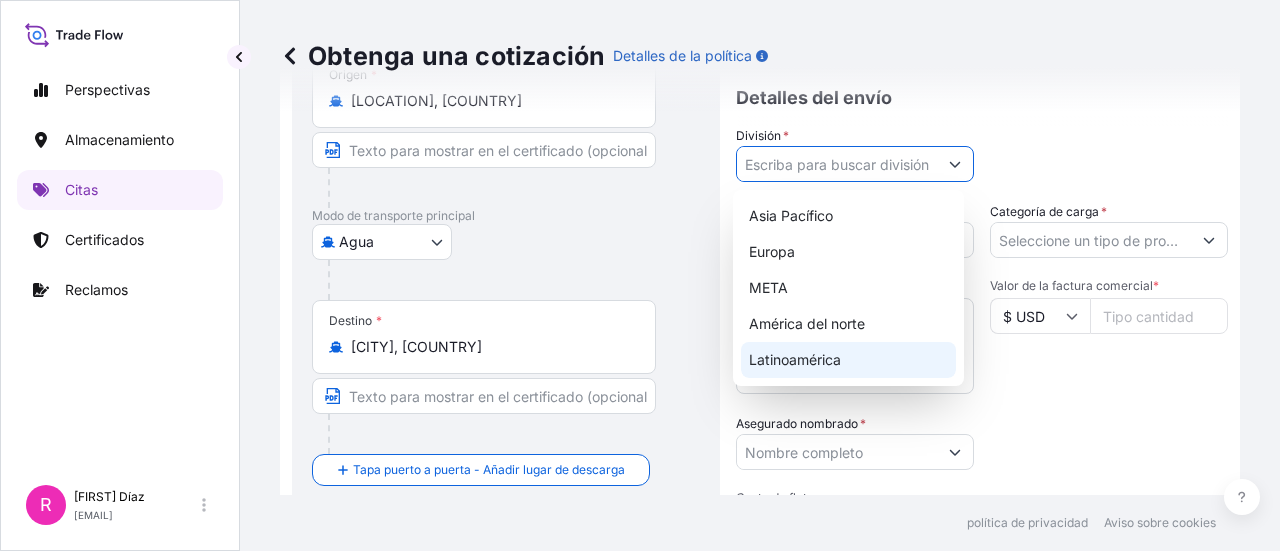 click on "Latinoamérica" at bounding box center [795, 359] 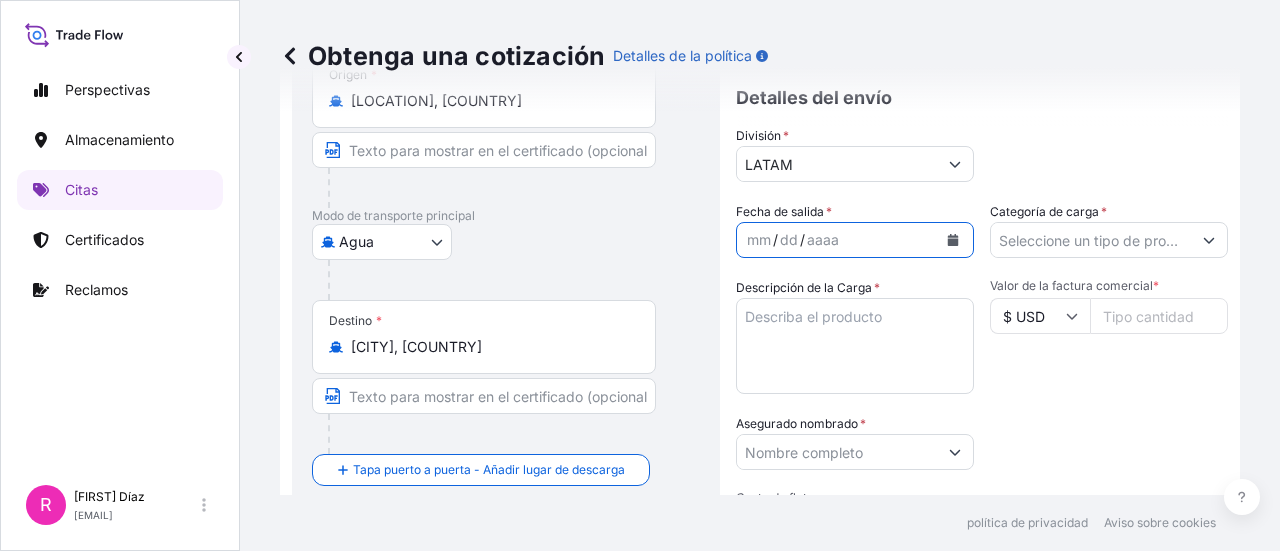 click 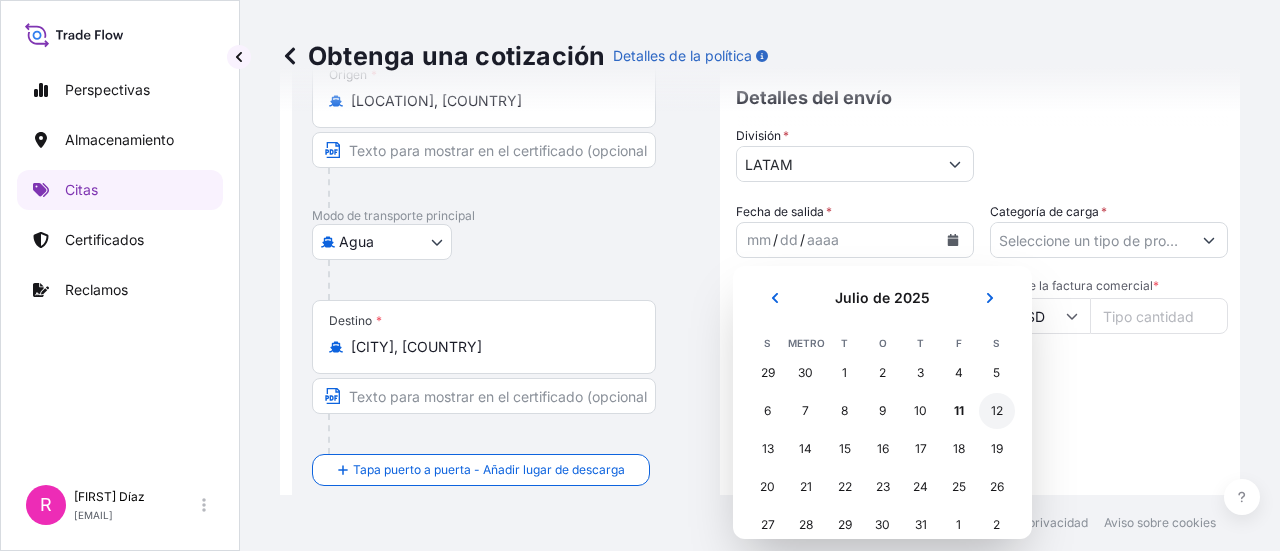 click on "12" at bounding box center (997, 411) 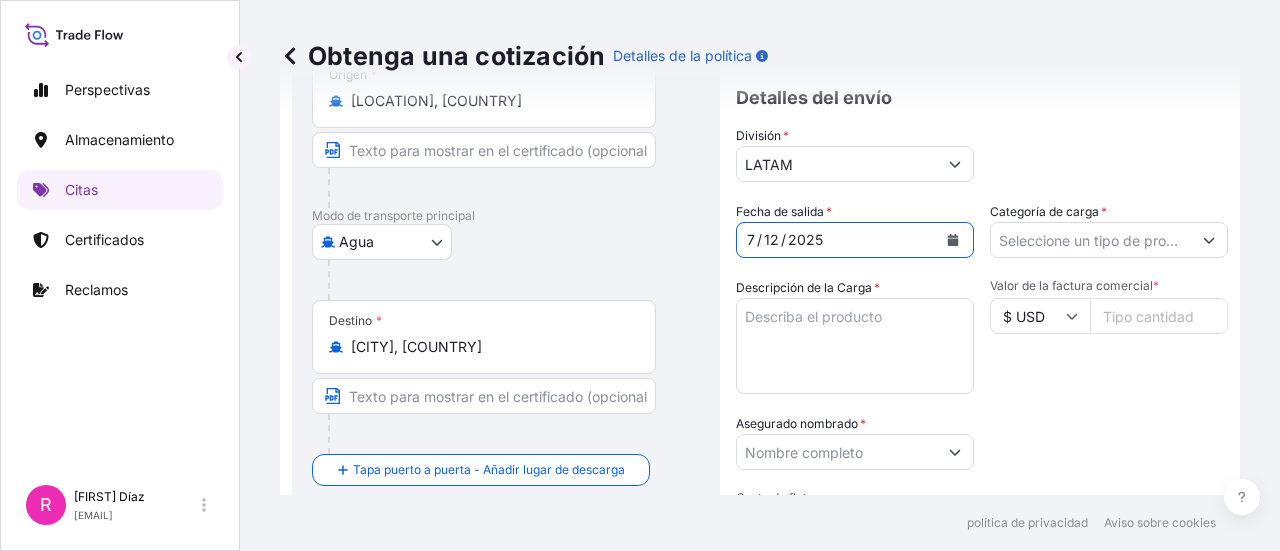 click on "Categoría de carga  *" at bounding box center [1091, 240] 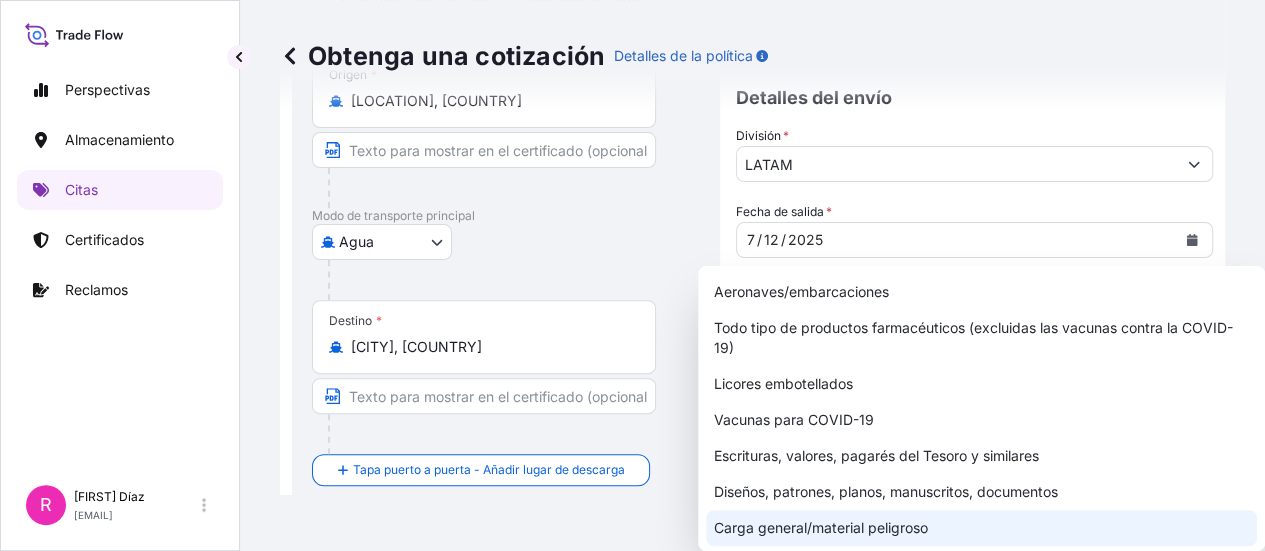 click on "Carga general/material peligroso" at bounding box center [821, 527] 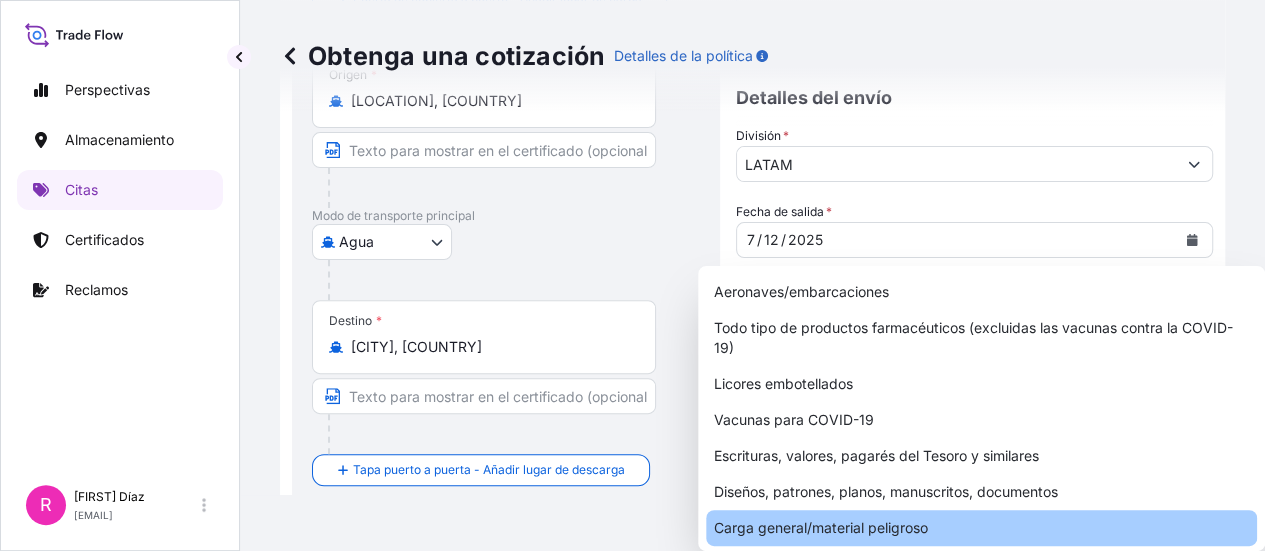 type on "General Cargo/Hazardous Material" 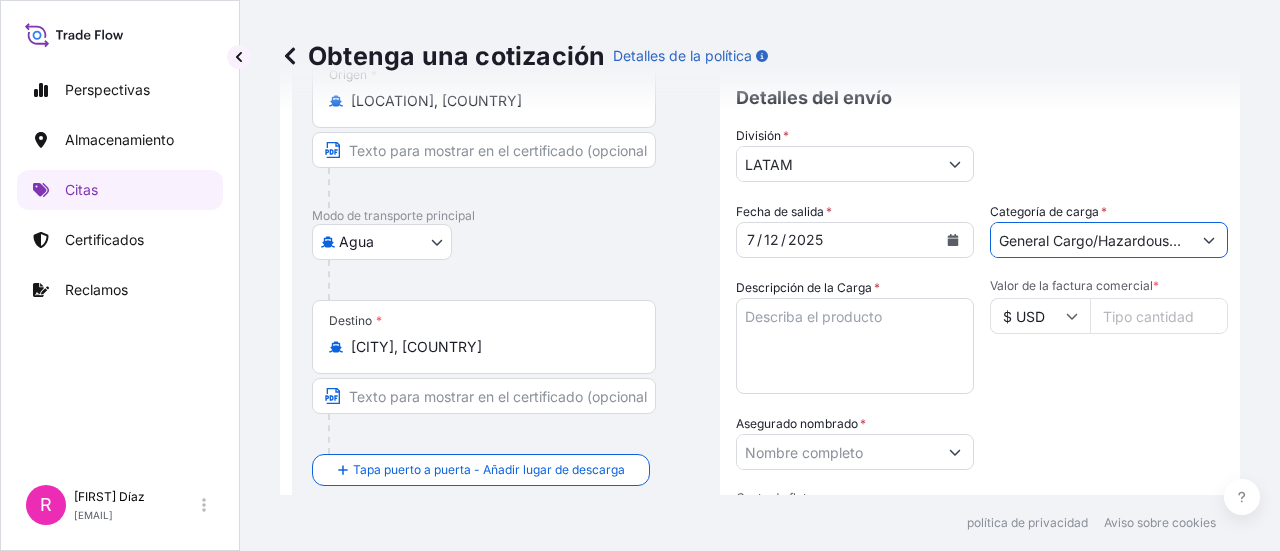 click on "Descripción de la Carga  *" at bounding box center [855, 346] 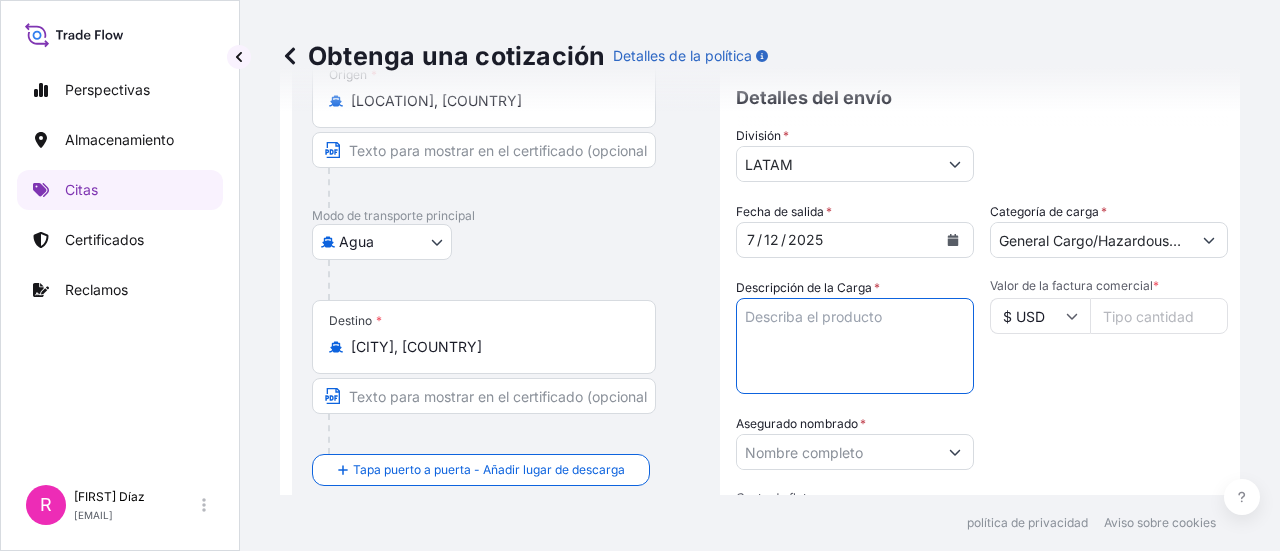 click on "Descripción de la Carga  *" at bounding box center [855, 346] 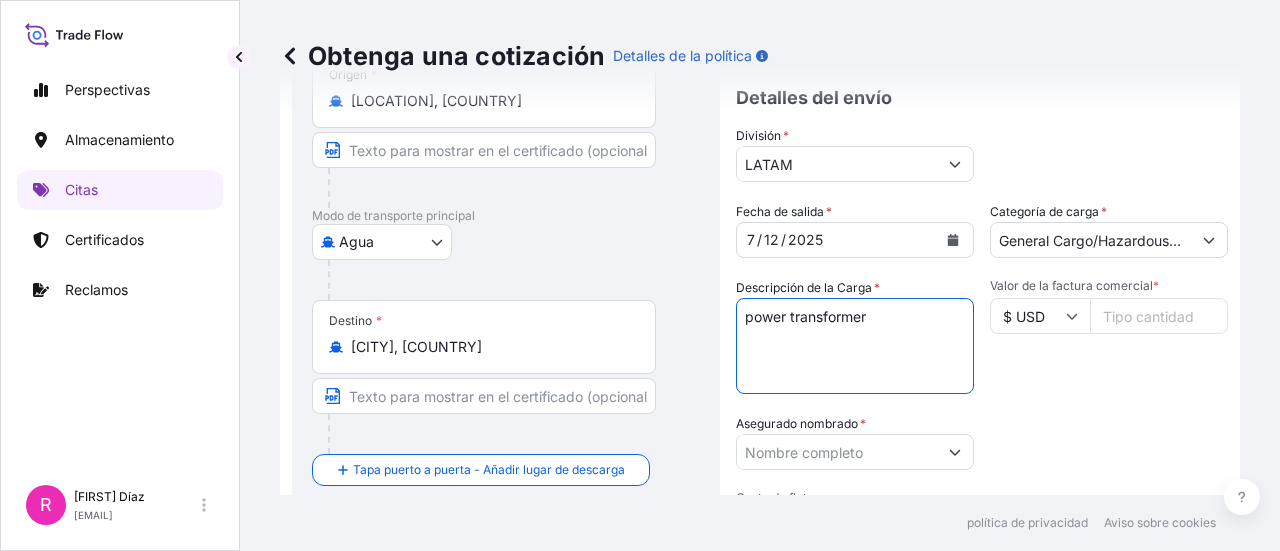 type on "power transformer" 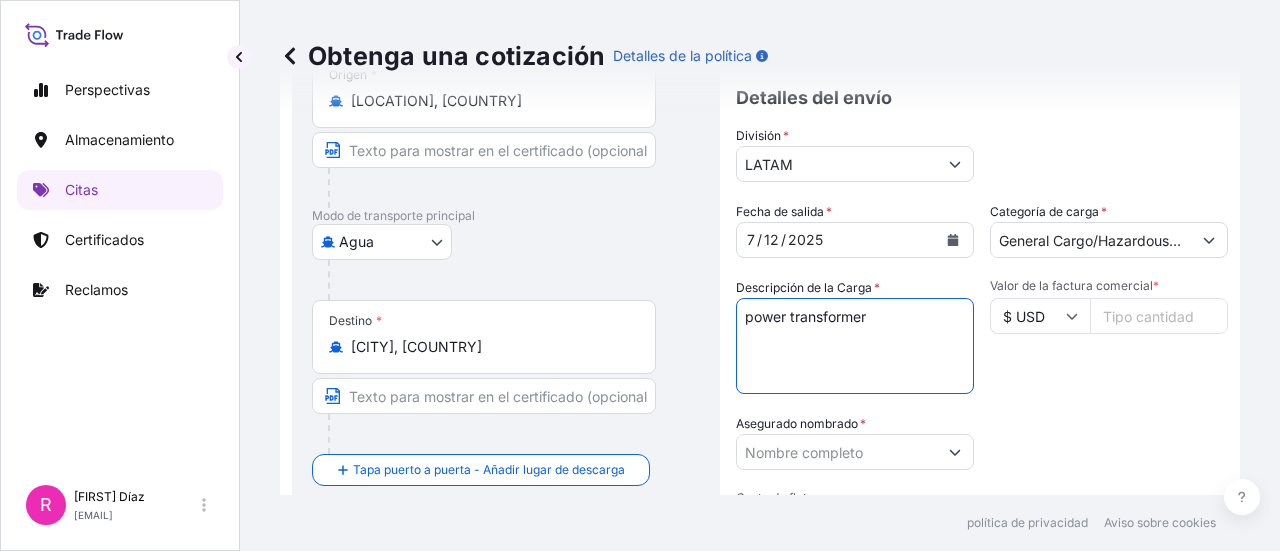 click on "Valor de la factura comercial  *" at bounding box center [1159, 316] 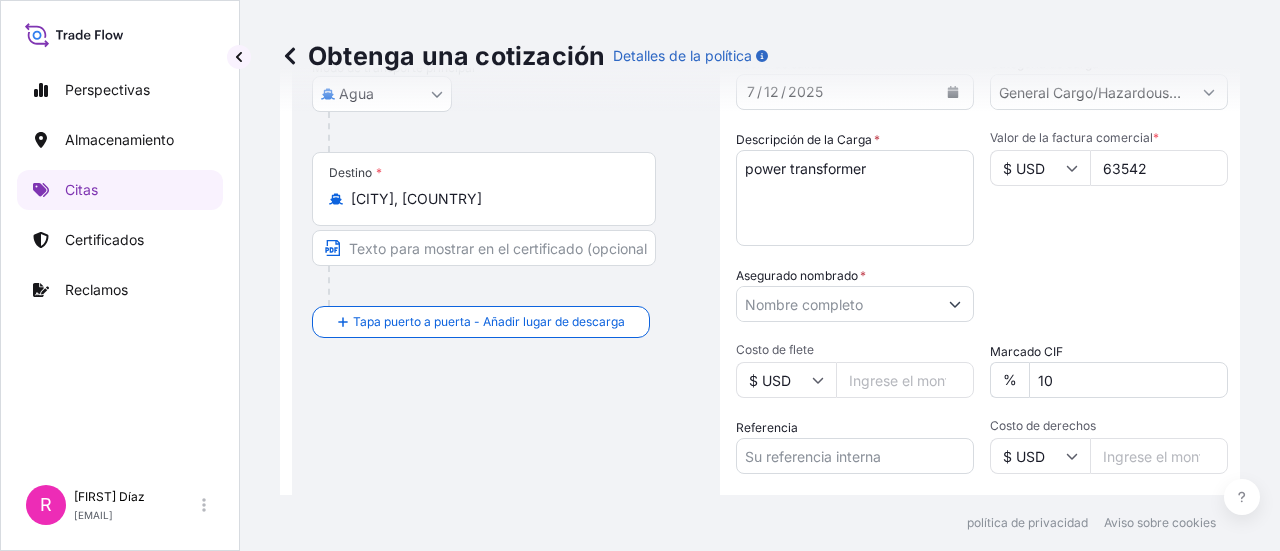scroll, scrollTop: 364, scrollLeft: 0, axis: vertical 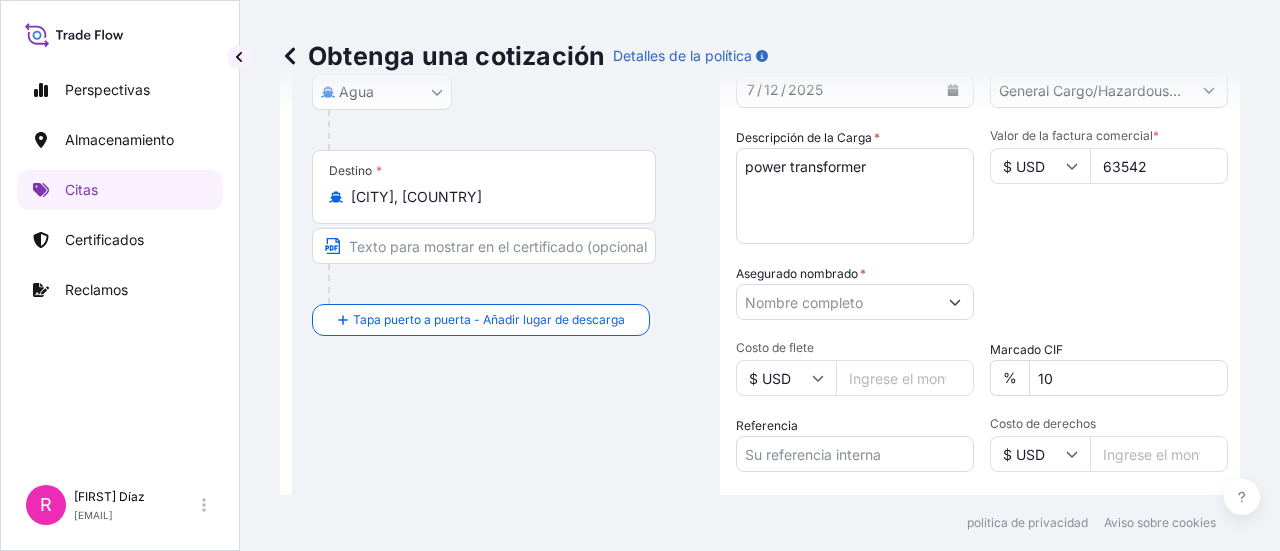 type on "63542" 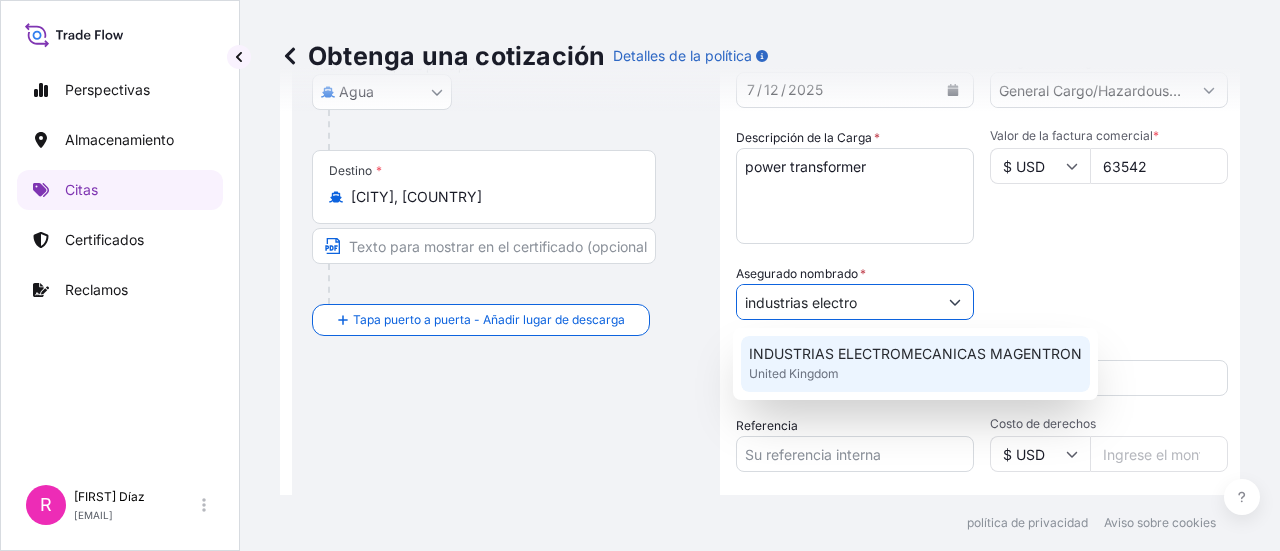 click on "[COMPANY_NAME] [COUNTRY]" at bounding box center [915, 364] 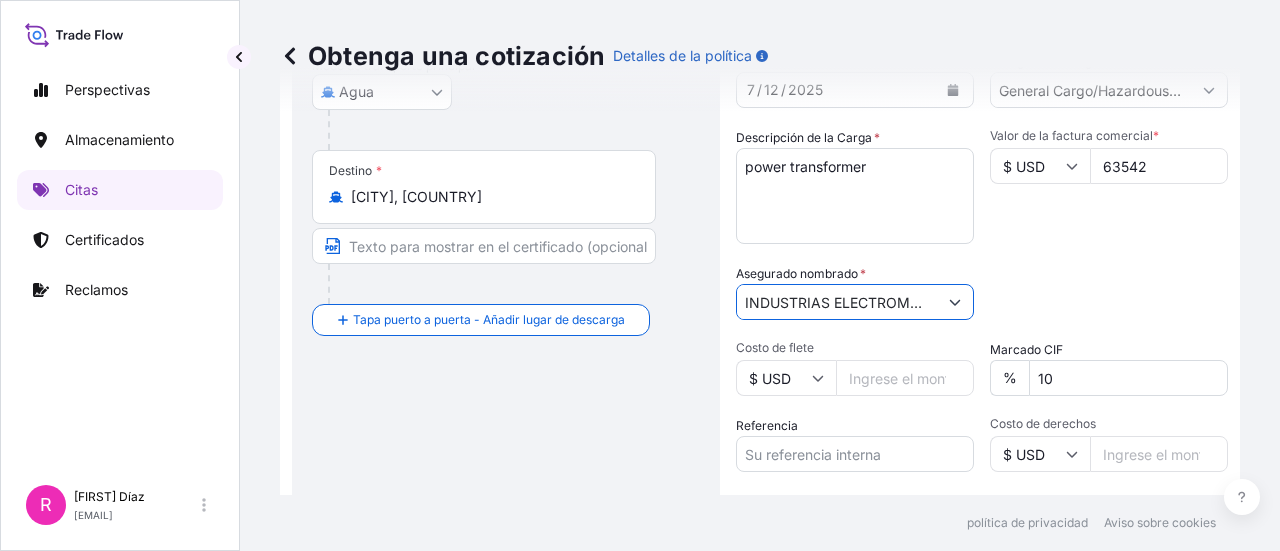 scroll, scrollTop: 492, scrollLeft: 0, axis: vertical 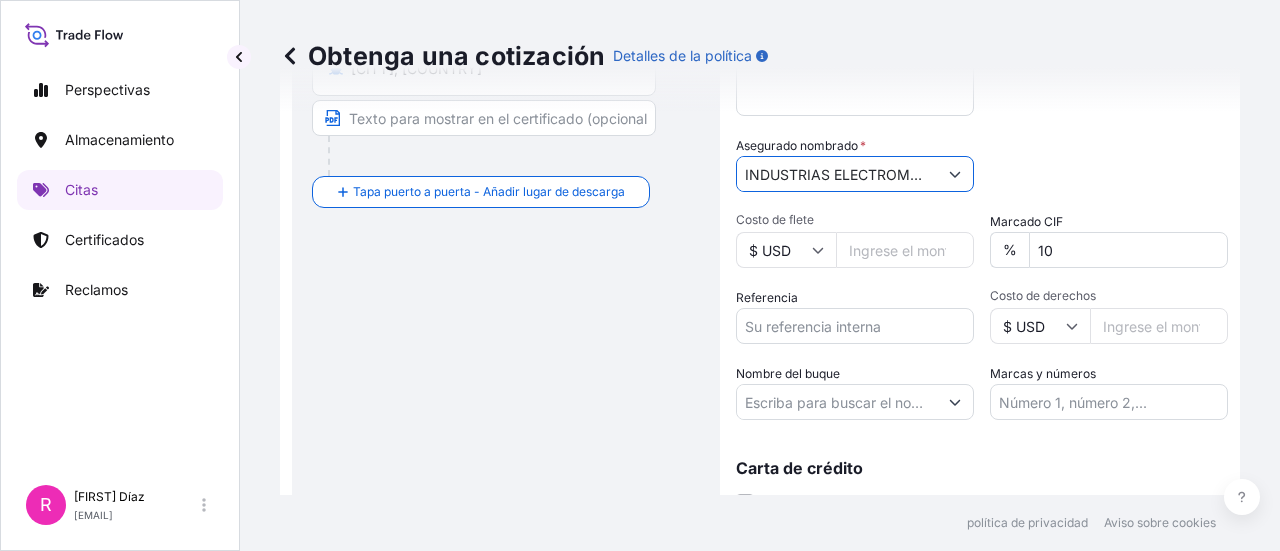 type on "INDUSTRIAS ELECTROMECANICAS MAGENTRON" 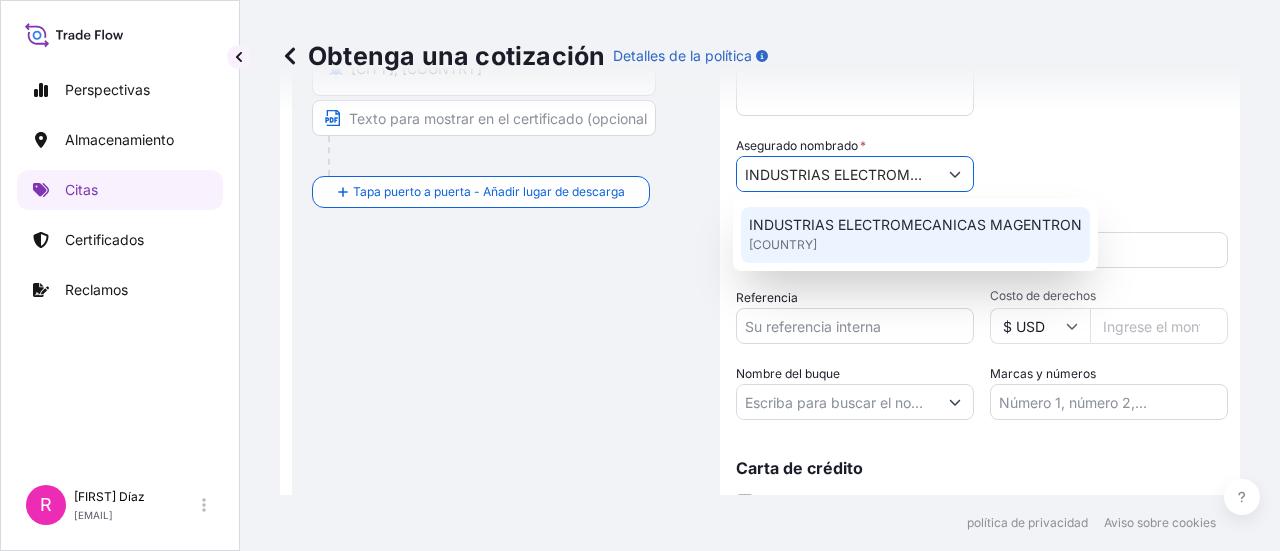 click on "Referencia" at bounding box center (855, 326) 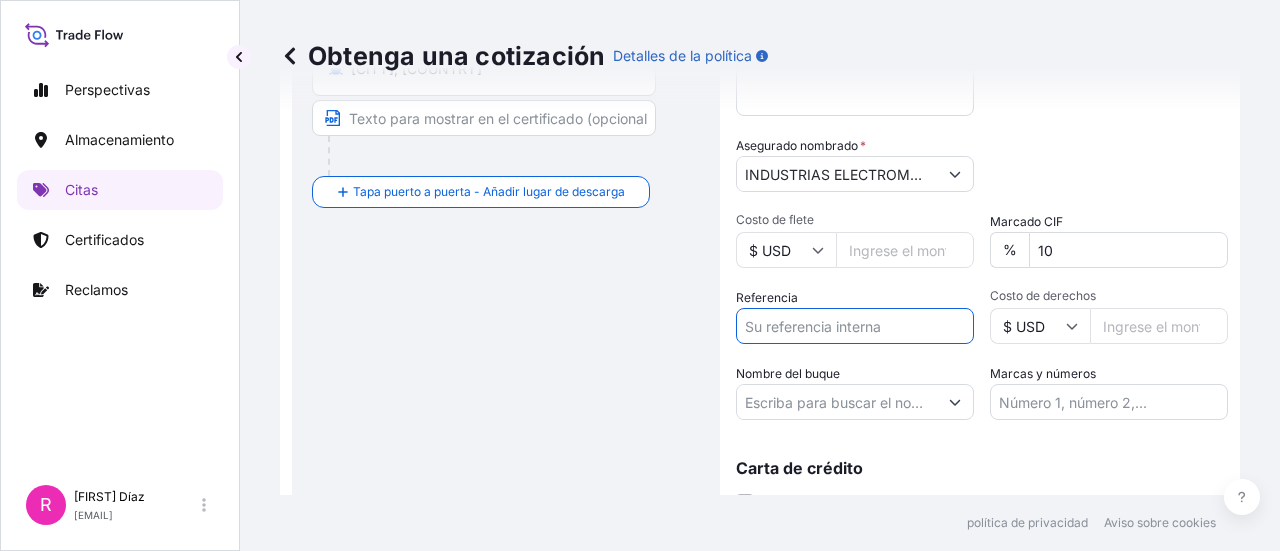 paste on "[ID]" 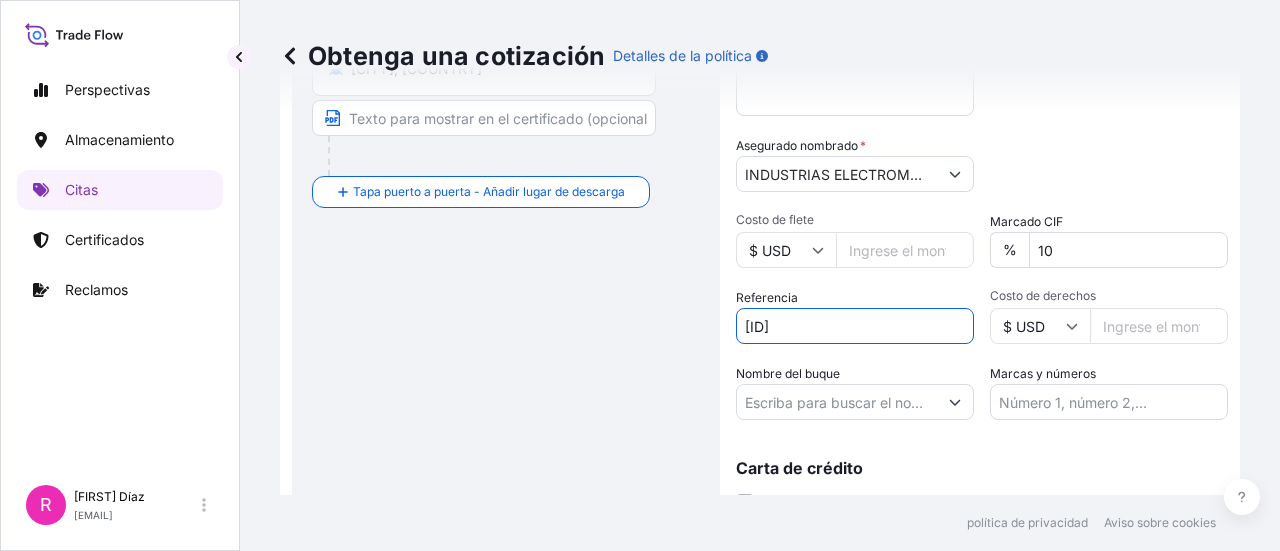 click on "[ID]" at bounding box center (855, 326) 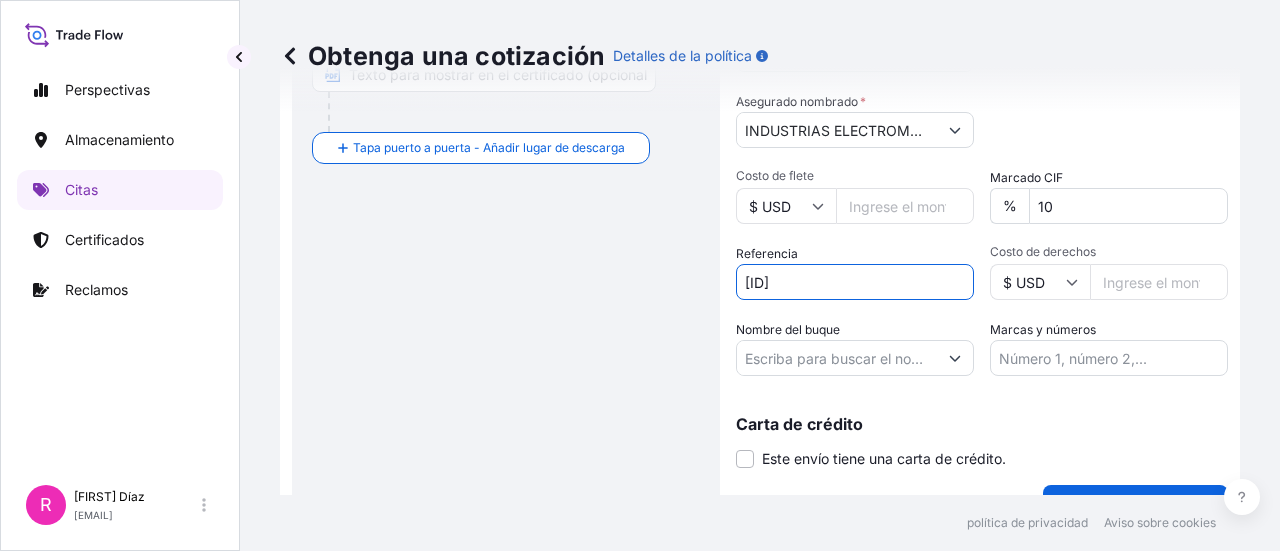 type on "[ID]" 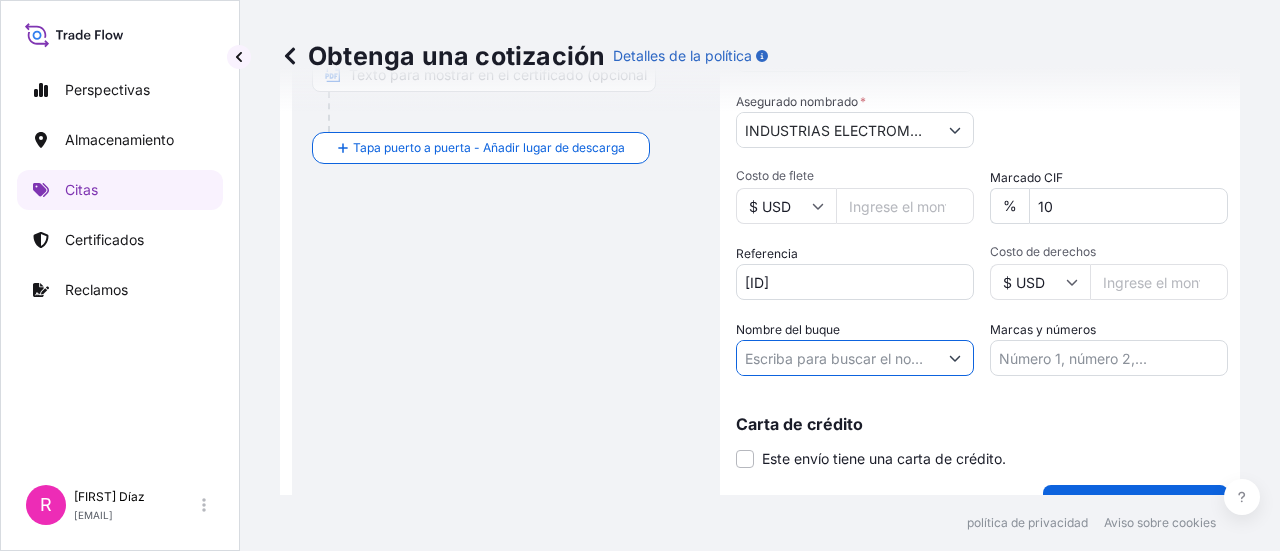 click on "Nombre del buque" at bounding box center (837, 358) 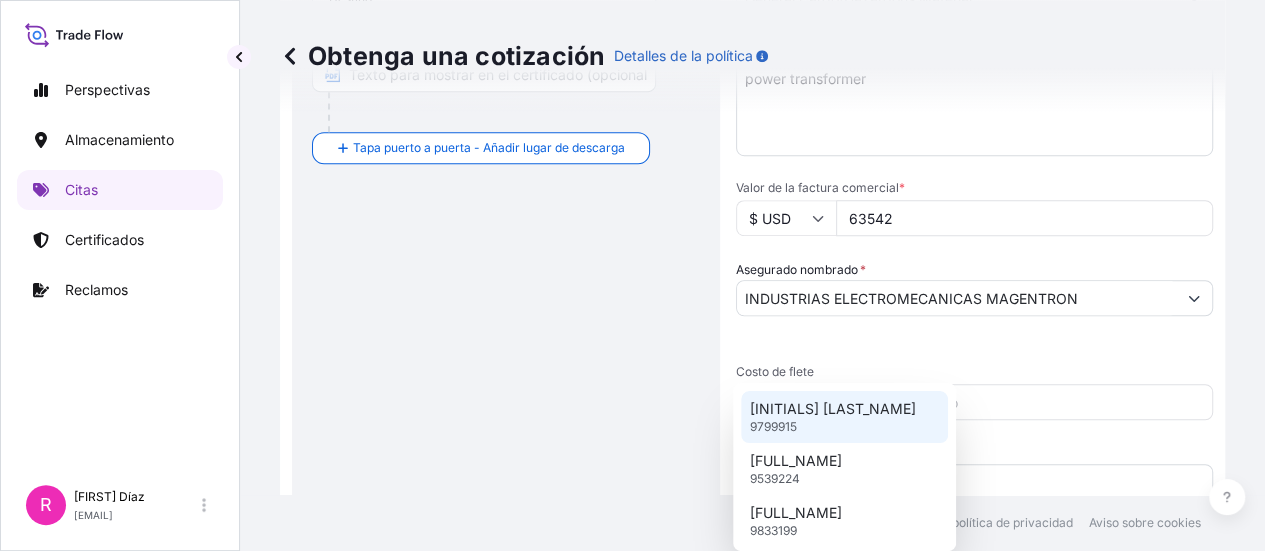 click on "[INITIALS] [LAST_NAME]" at bounding box center [832, 408] 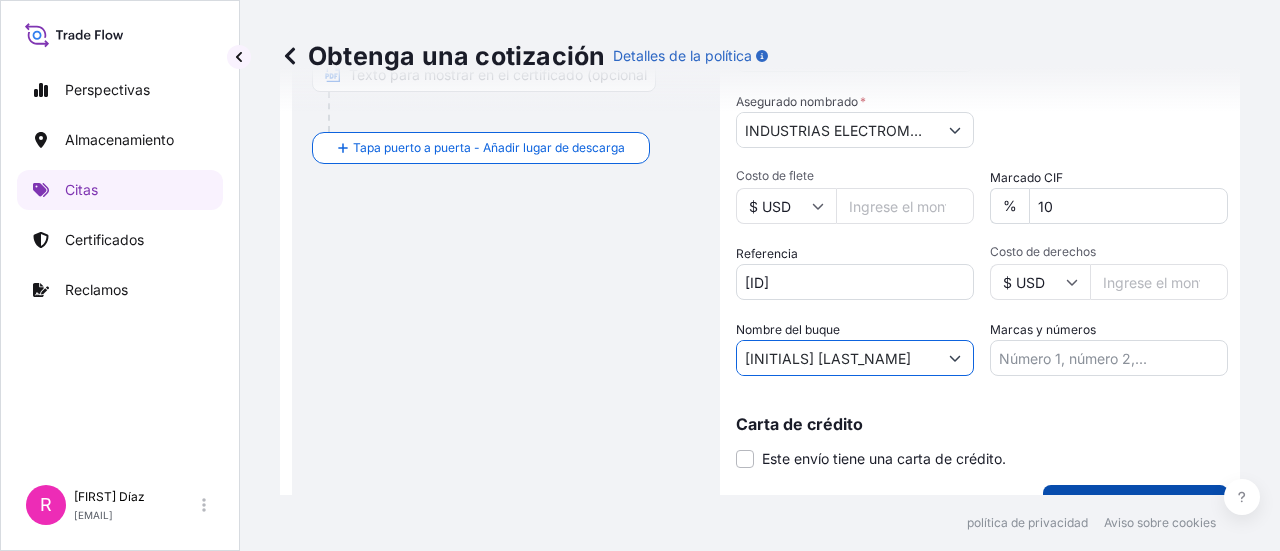 type on "[INITIALS] [LAST_NAME]" 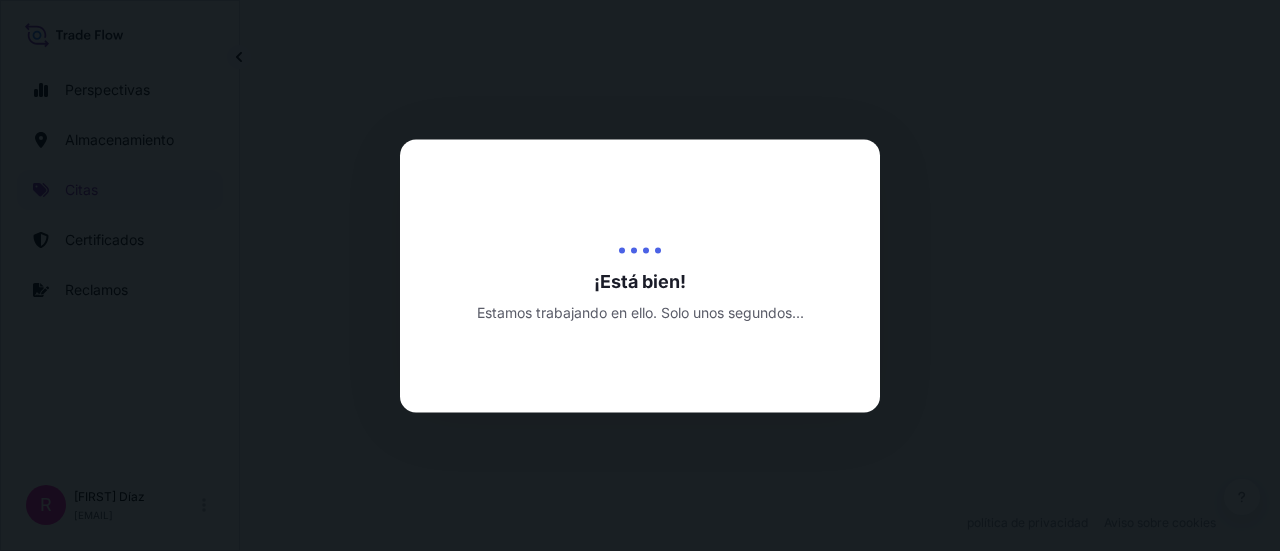 scroll, scrollTop: 0, scrollLeft: 0, axis: both 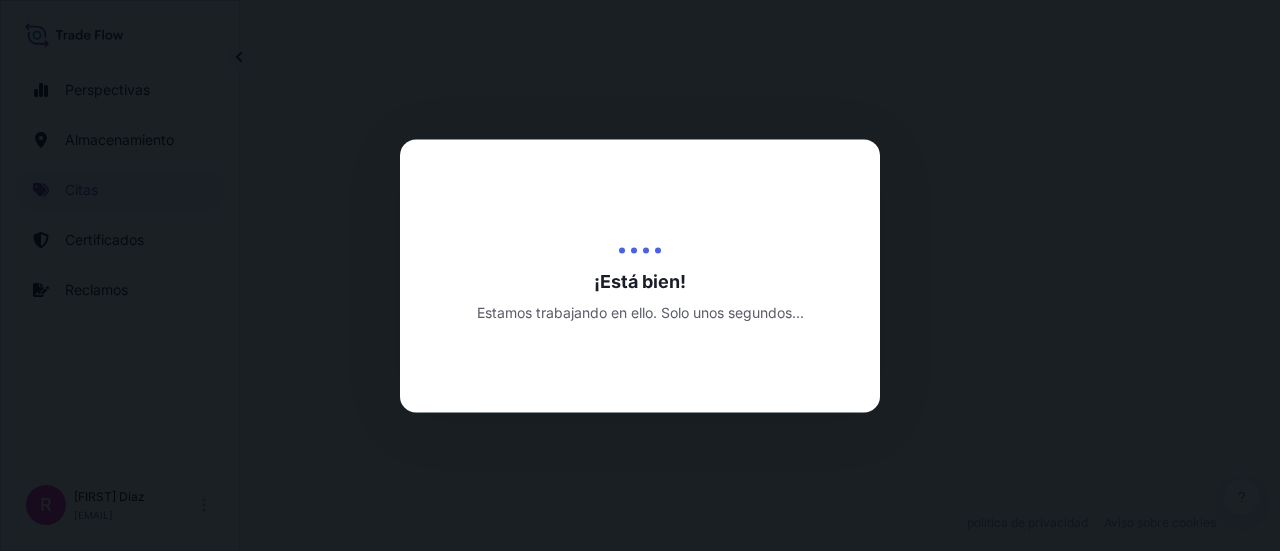 select on "Water" 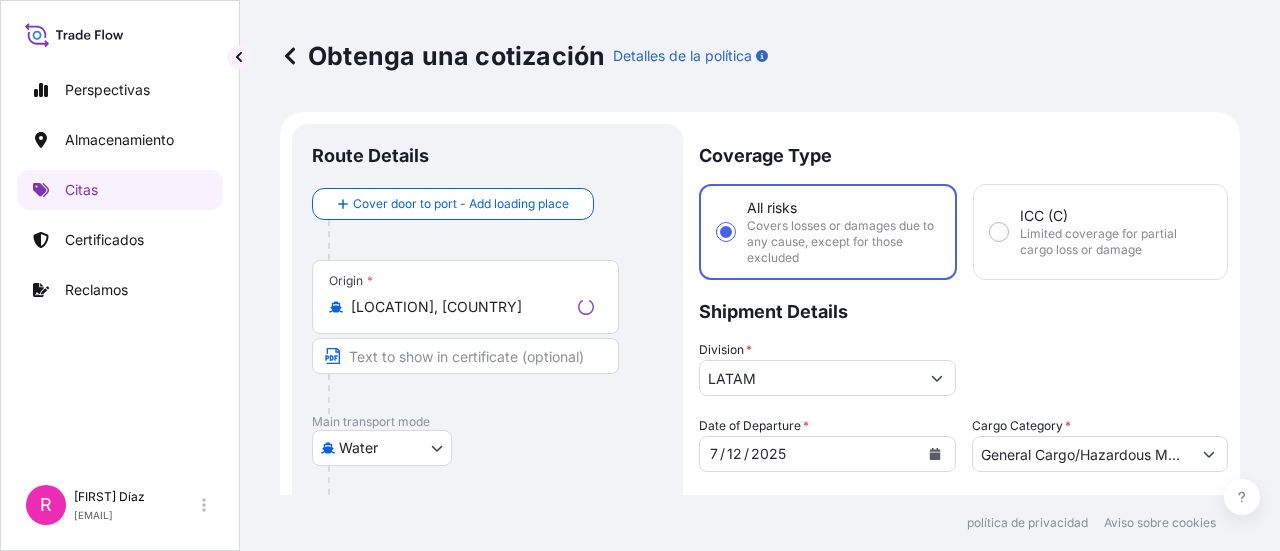 scroll, scrollTop: 992, scrollLeft: 0, axis: vertical 